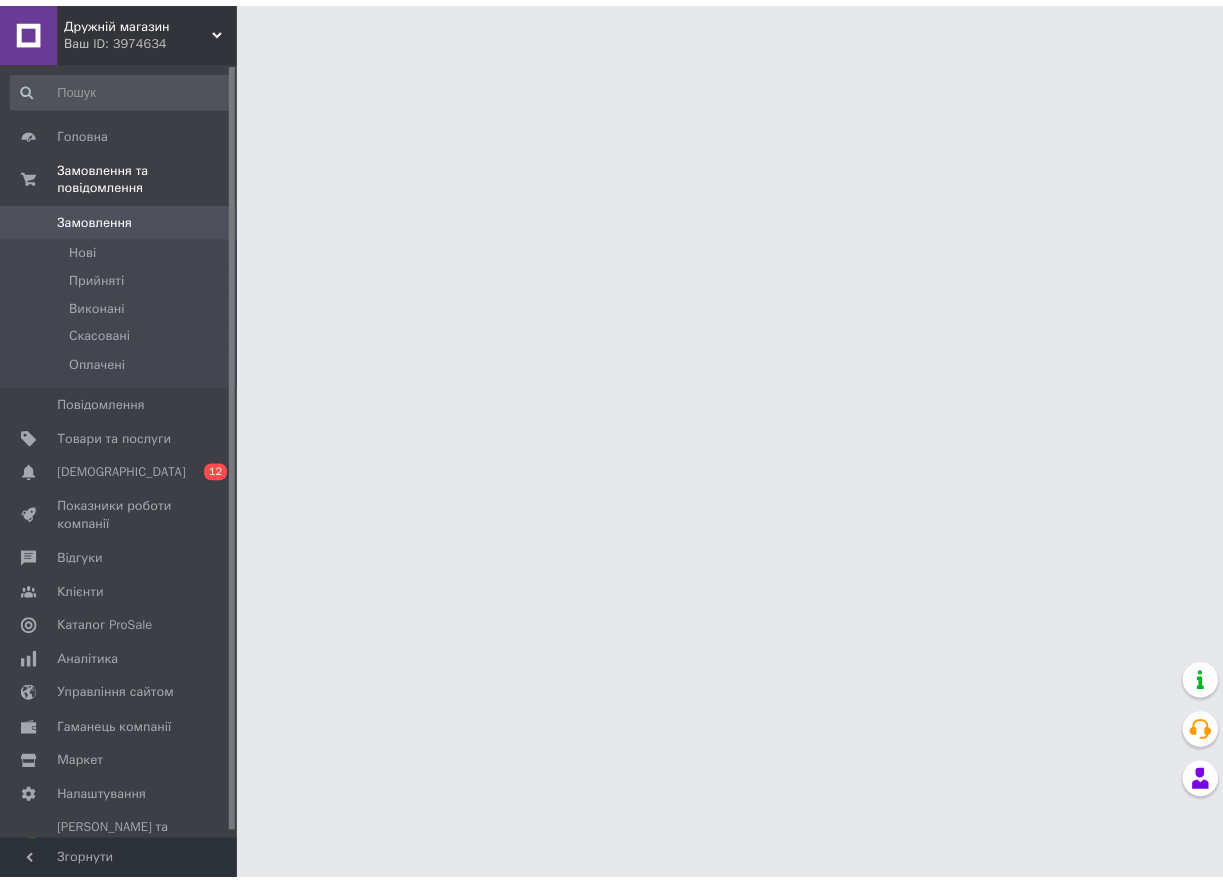 scroll, scrollTop: 0, scrollLeft: 0, axis: both 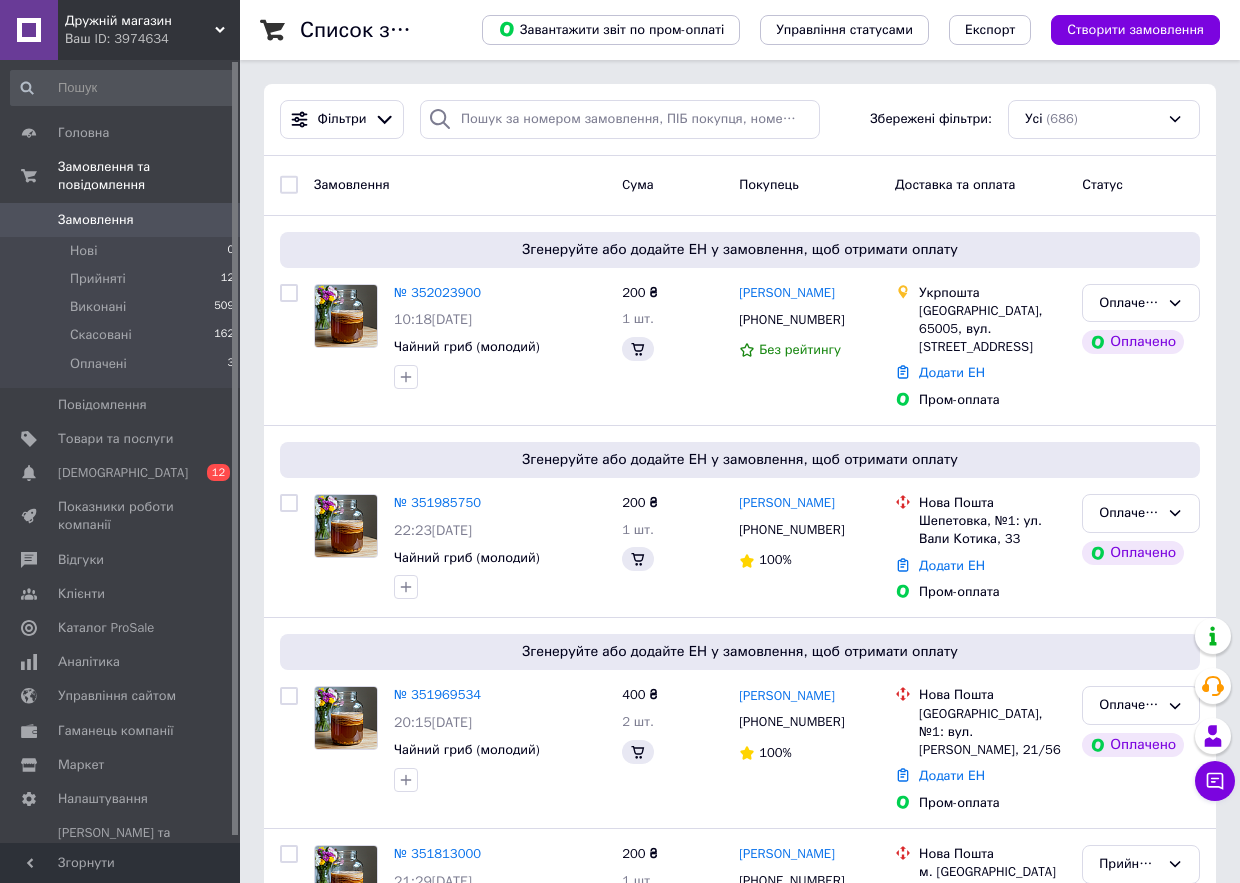 click on "[DEMOGRAPHIC_DATA]" at bounding box center [123, 473] 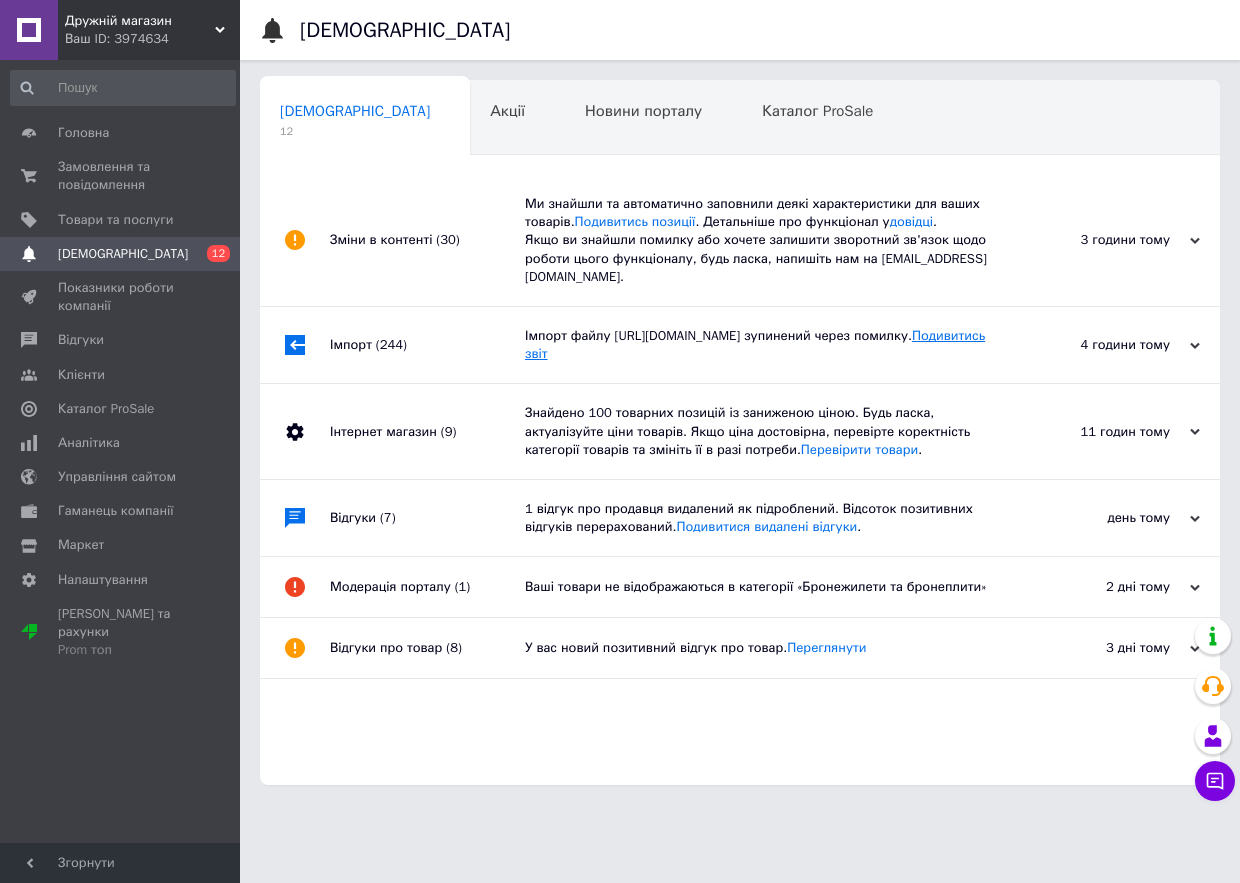 click on "Подивитись звіт" at bounding box center [755, 344] 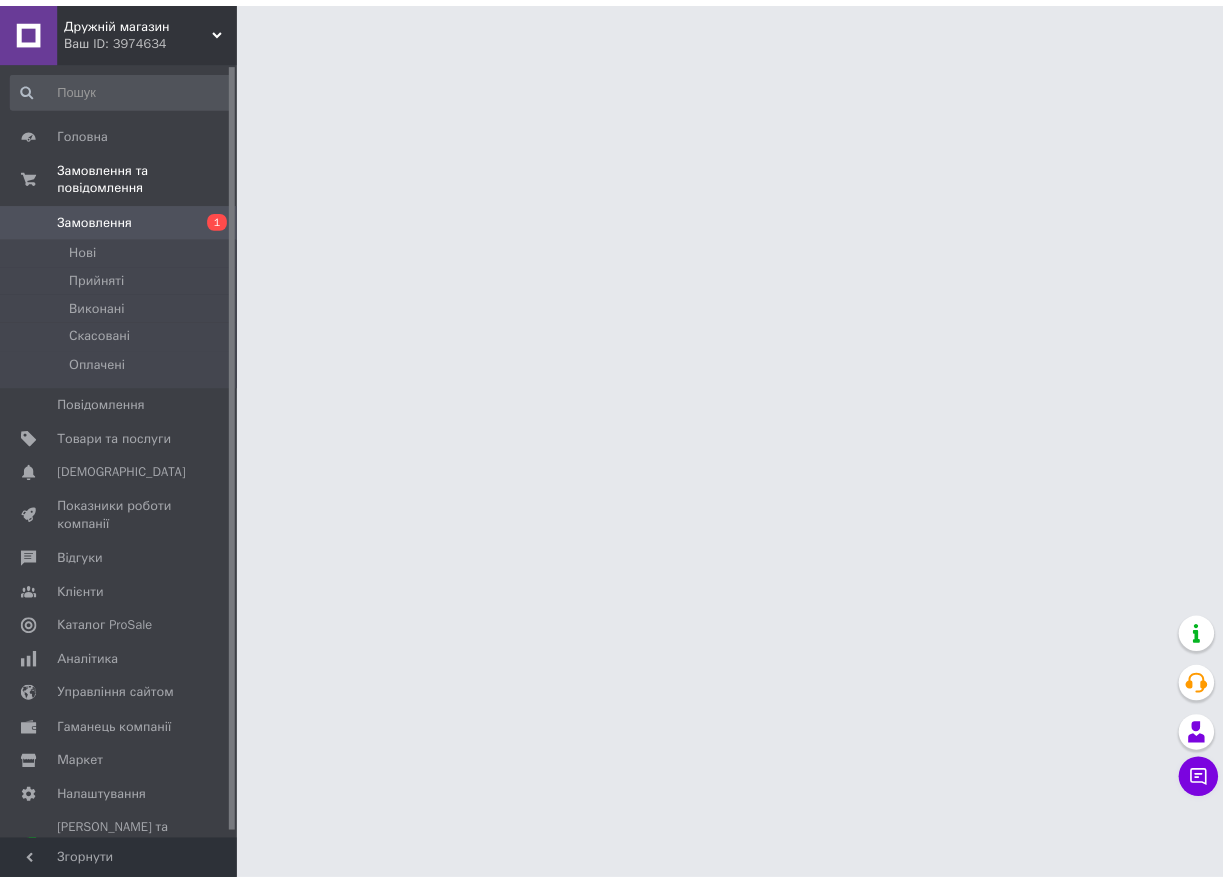scroll, scrollTop: 0, scrollLeft: 0, axis: both 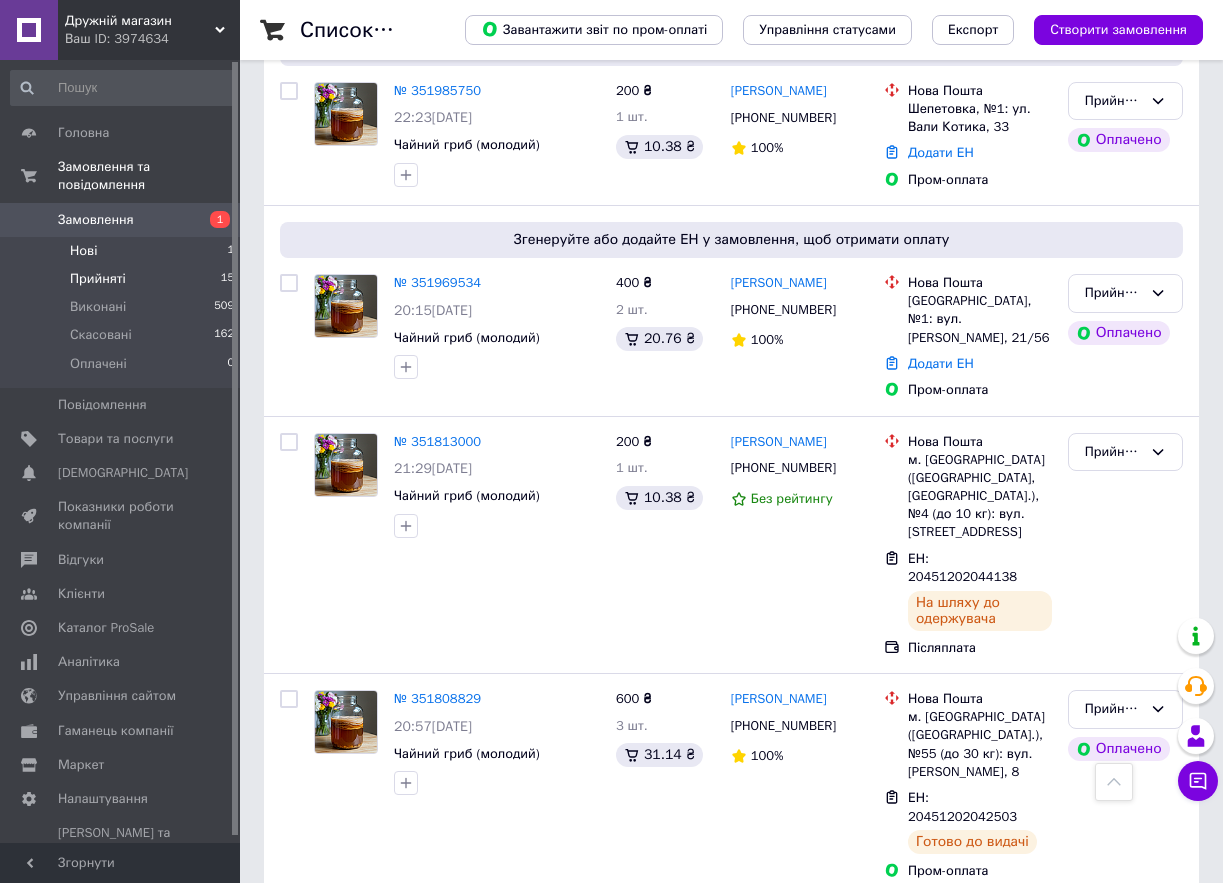 click on "Нові 1" at bounding box center [123, 251] 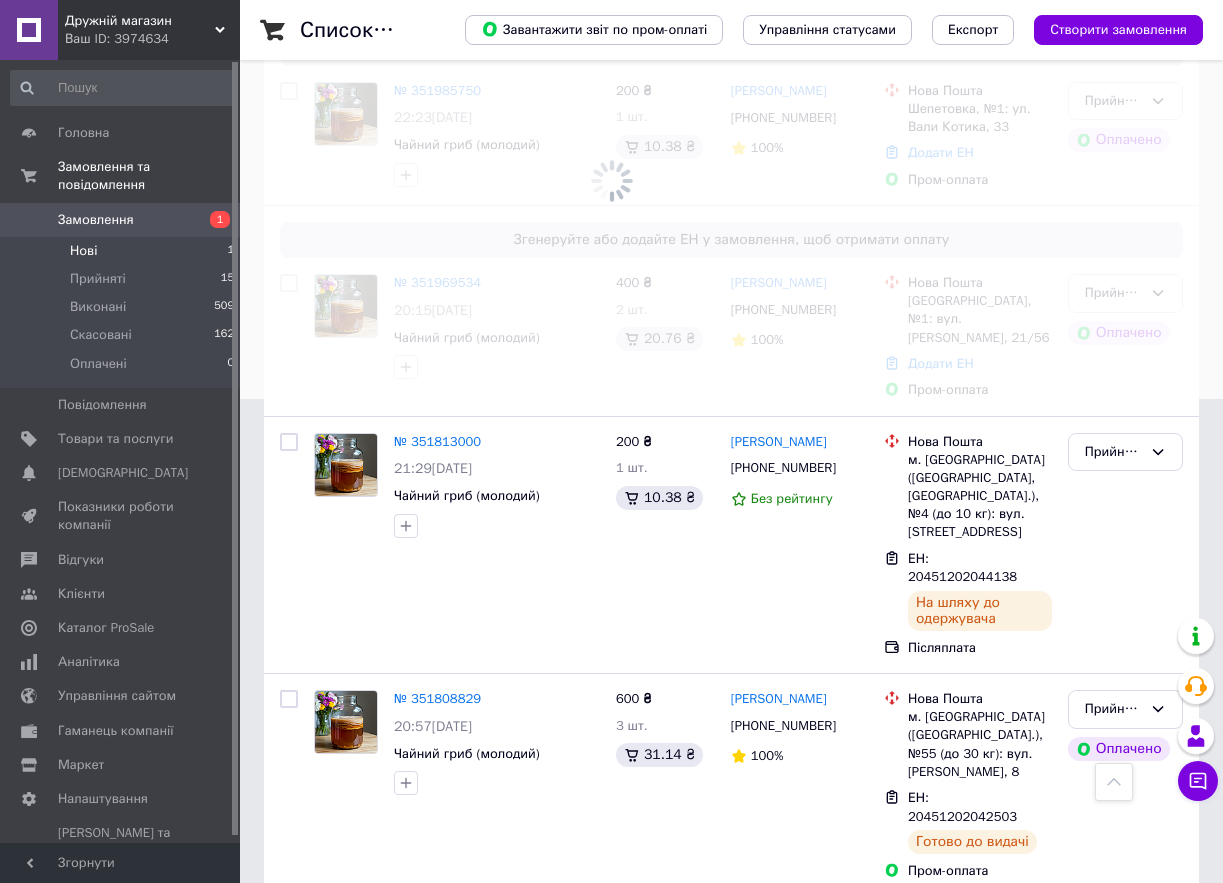 scroll, scrollTop: 0, scrollLeft: 0, axis: both 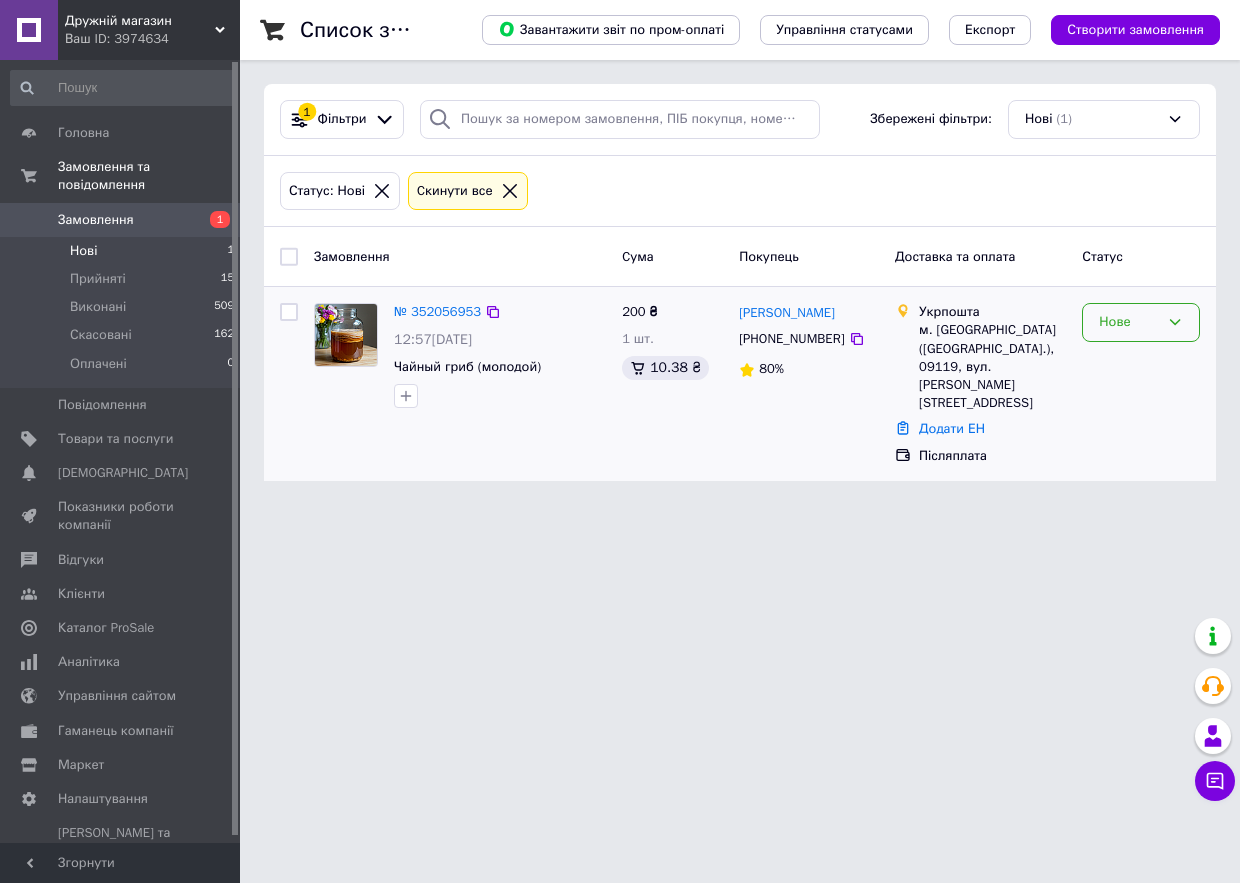 click on "Нове" at bounding box center (1141, 322) 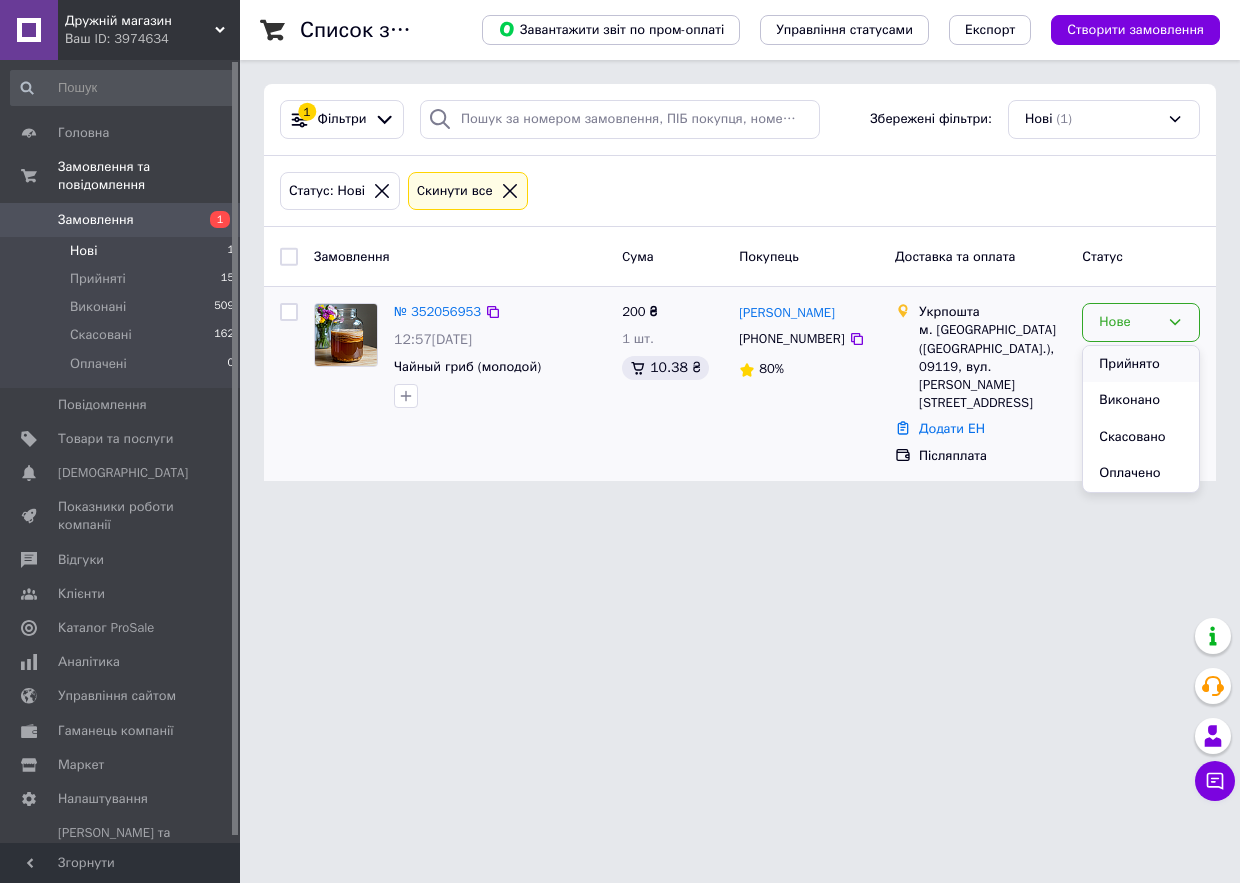 click on "Прийнято" at bounding box center (1141, 364) 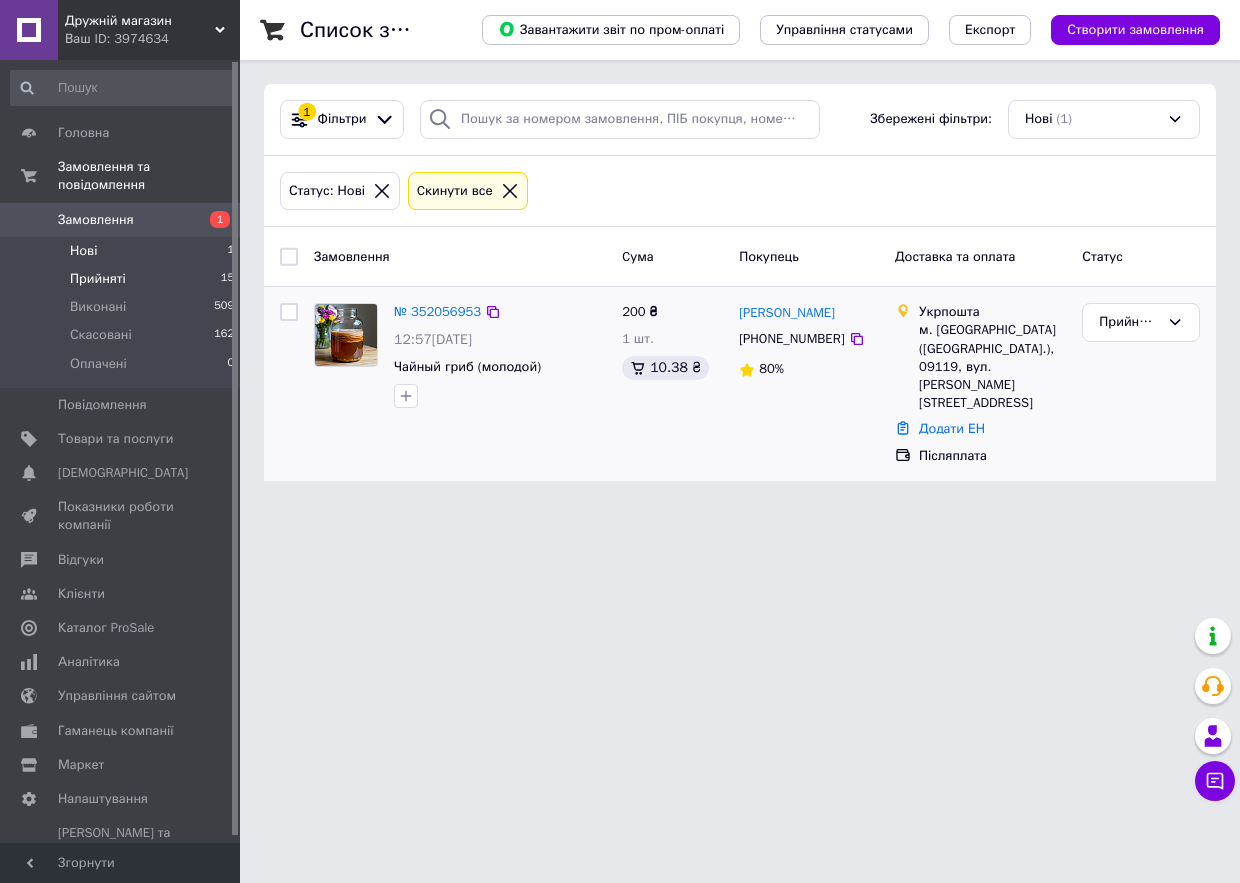 click on "Прийняті 15" at bounding box center (123, 279) 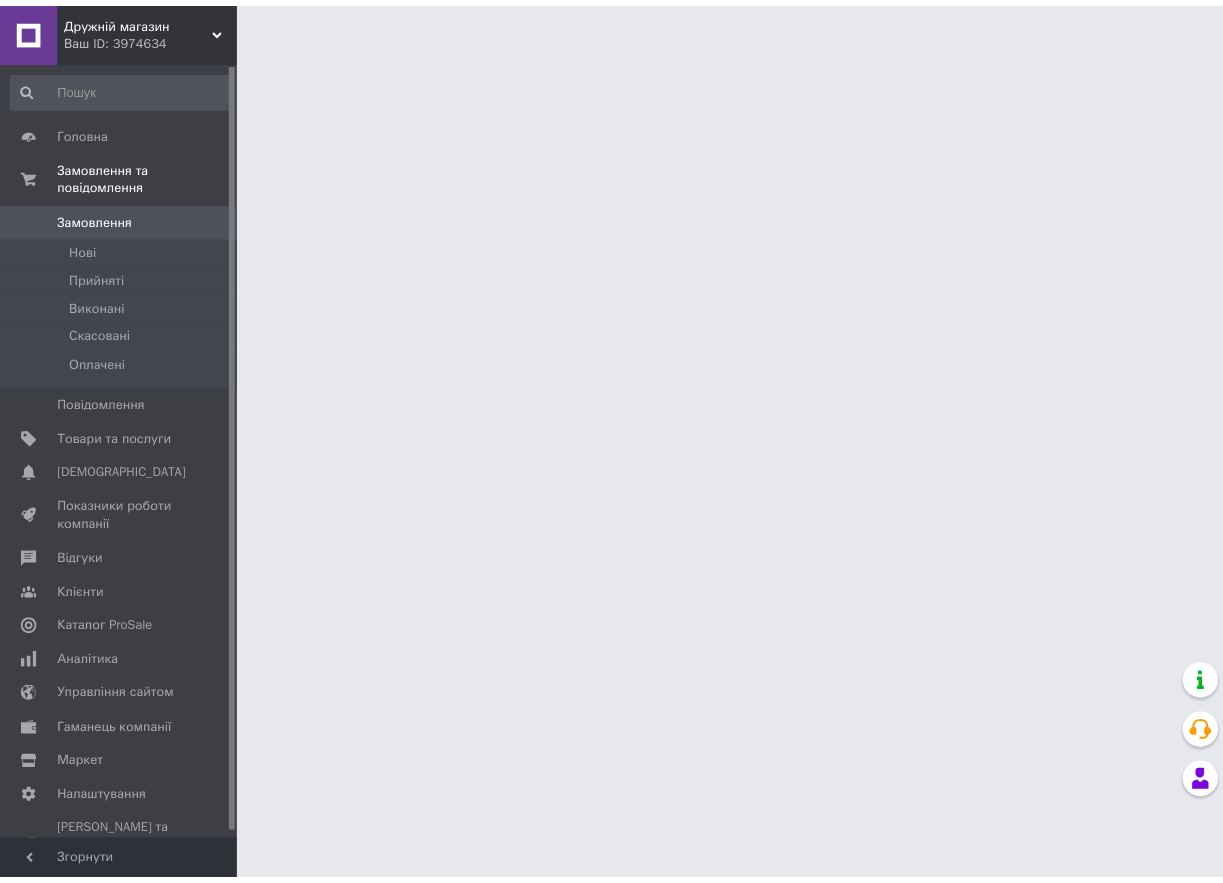 scroll, scrollTop: 0, scrollLeft: 0, axis: both 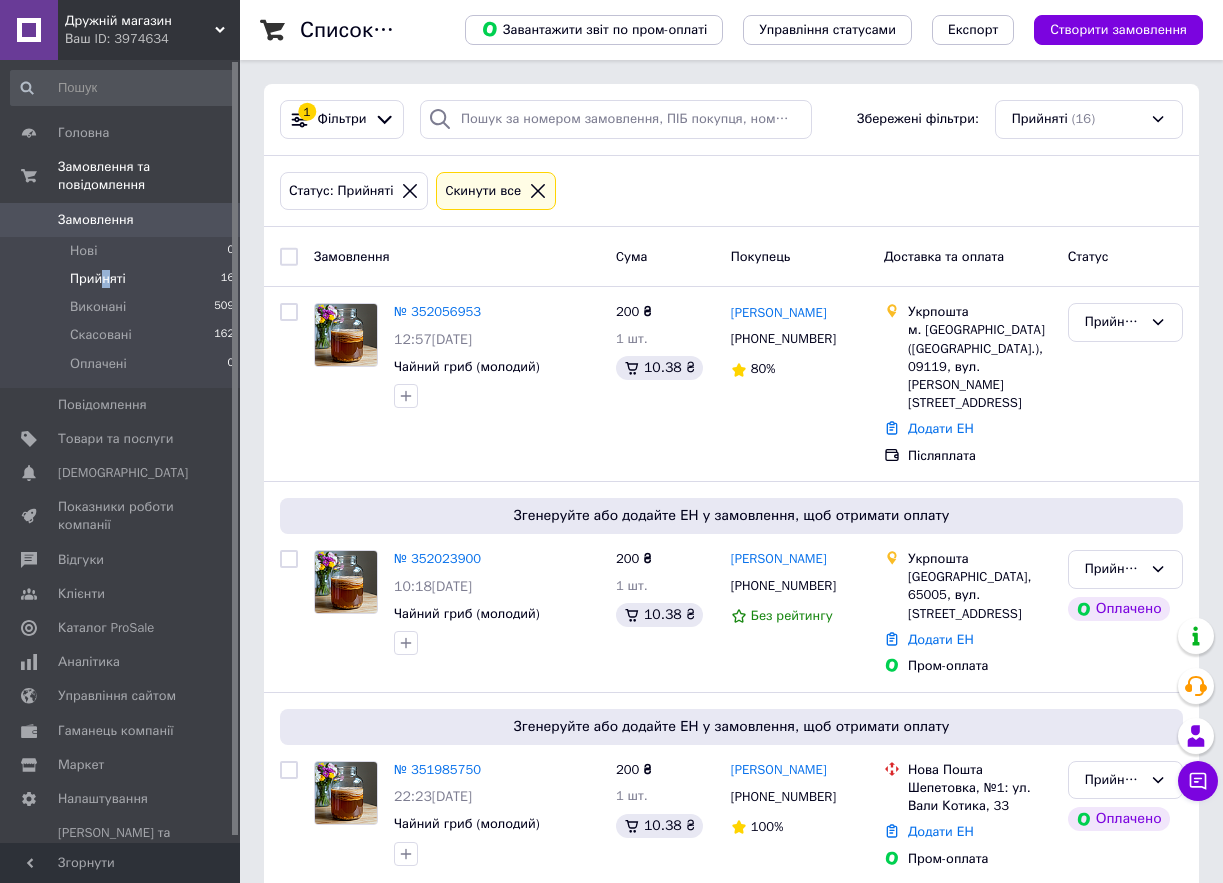click on "Прийняті" at bounding box center (98, 279) 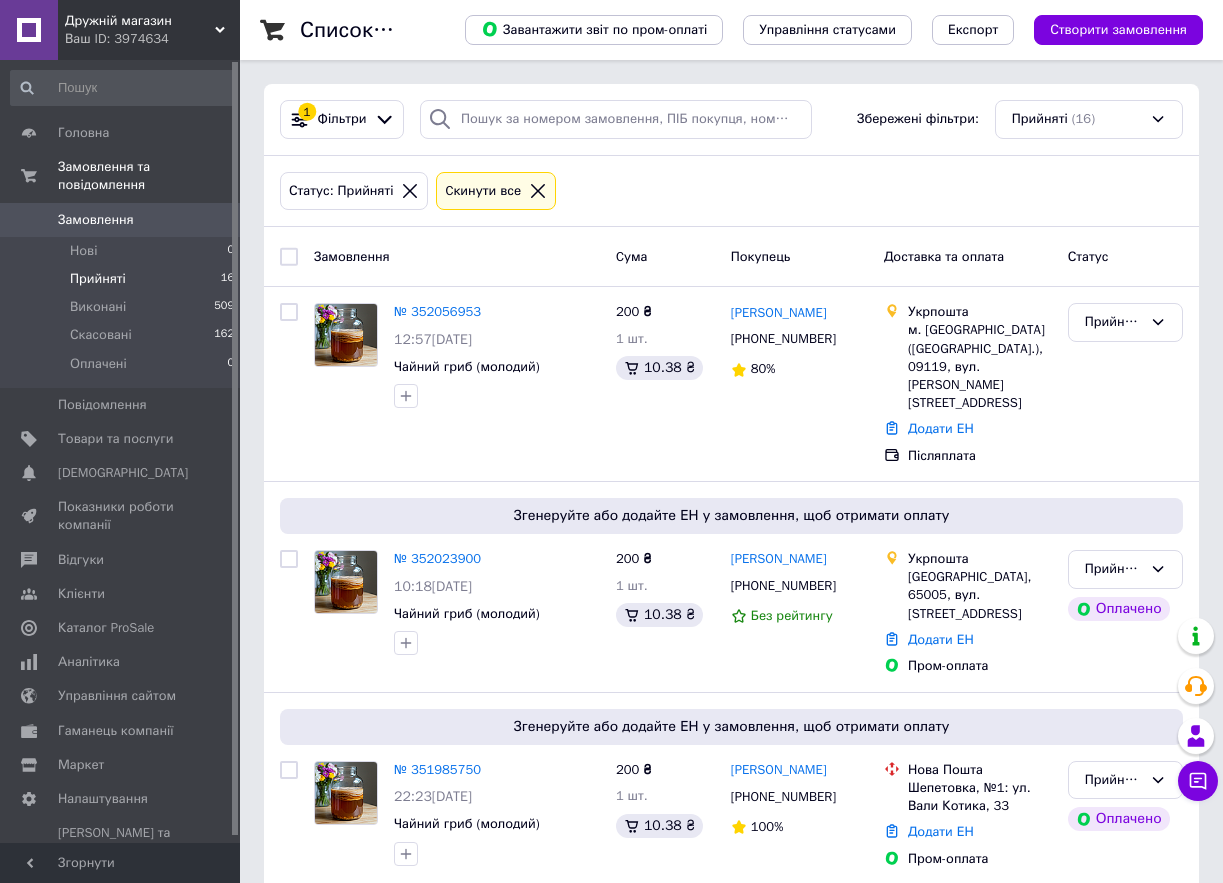 click on "Прийняті" at bounding box center (98, 279) 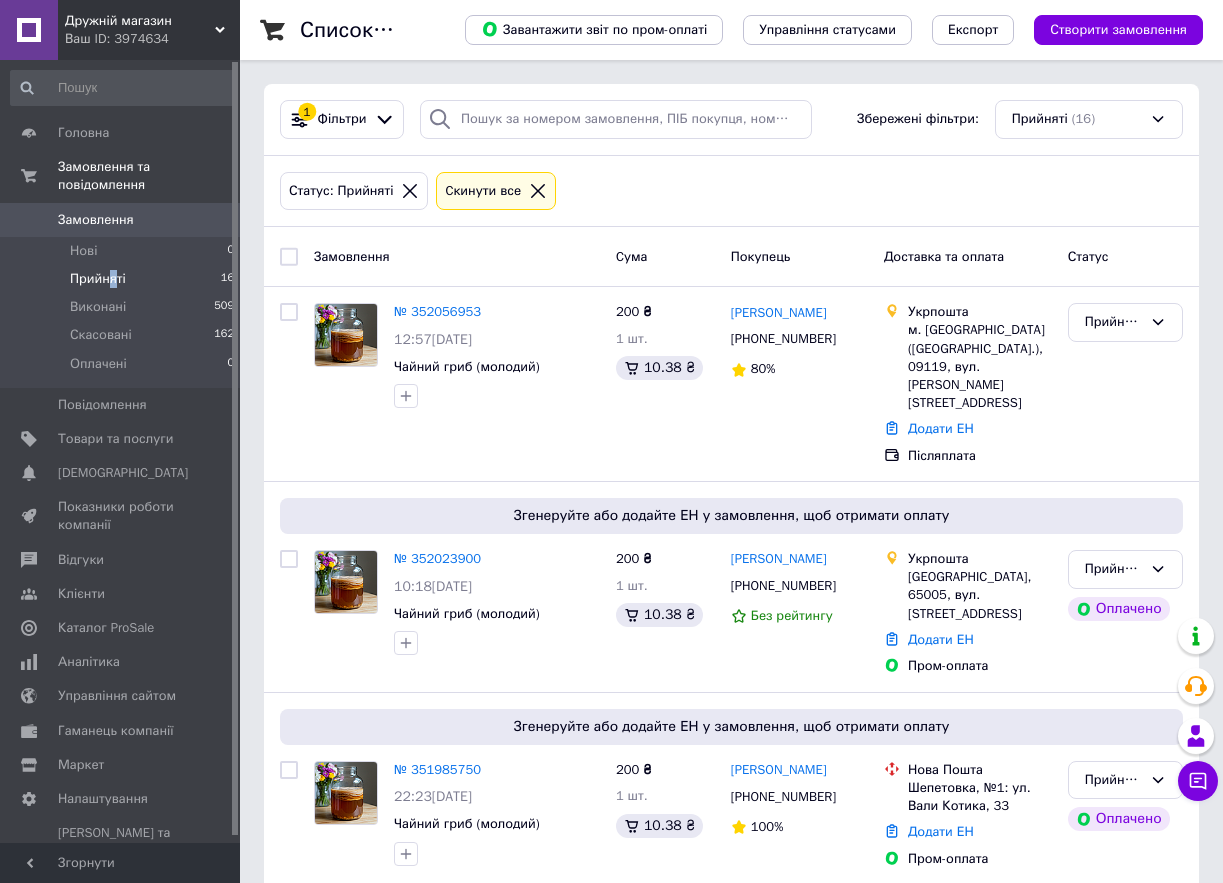 click on "Прийняті" at bounding box center (98, 279) 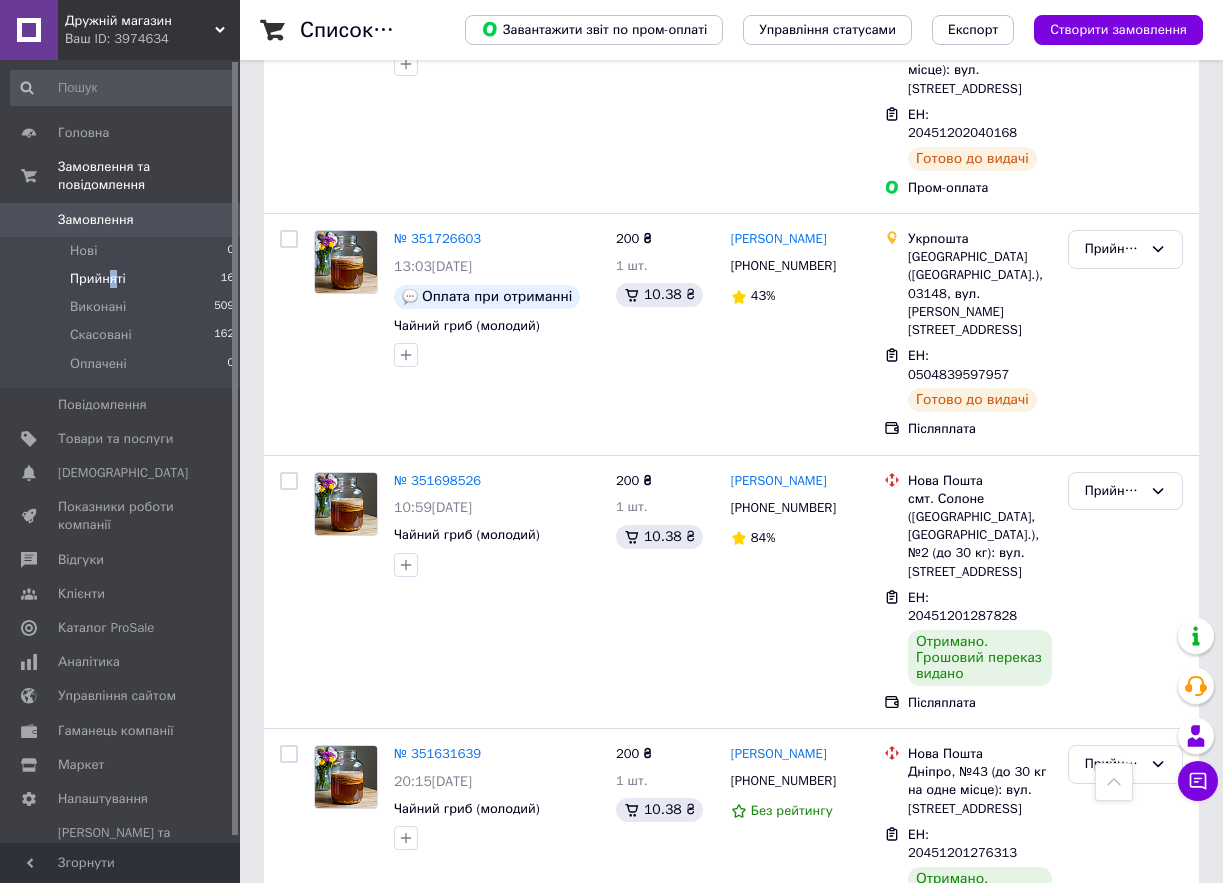 scroll, scrollTop: 1865, scrollLeft: 0, axis: vertical 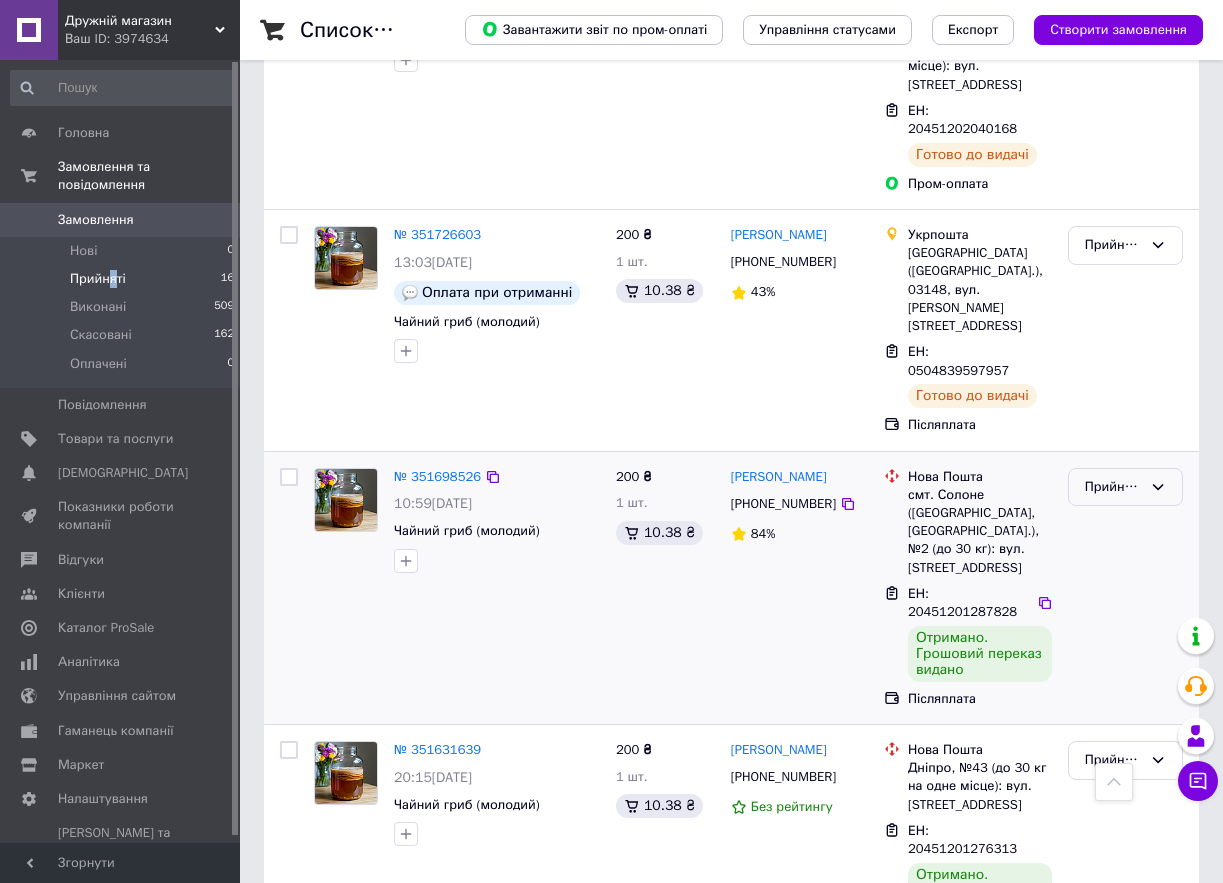 click on "Прийнято" at bounding box center (1113, 487) 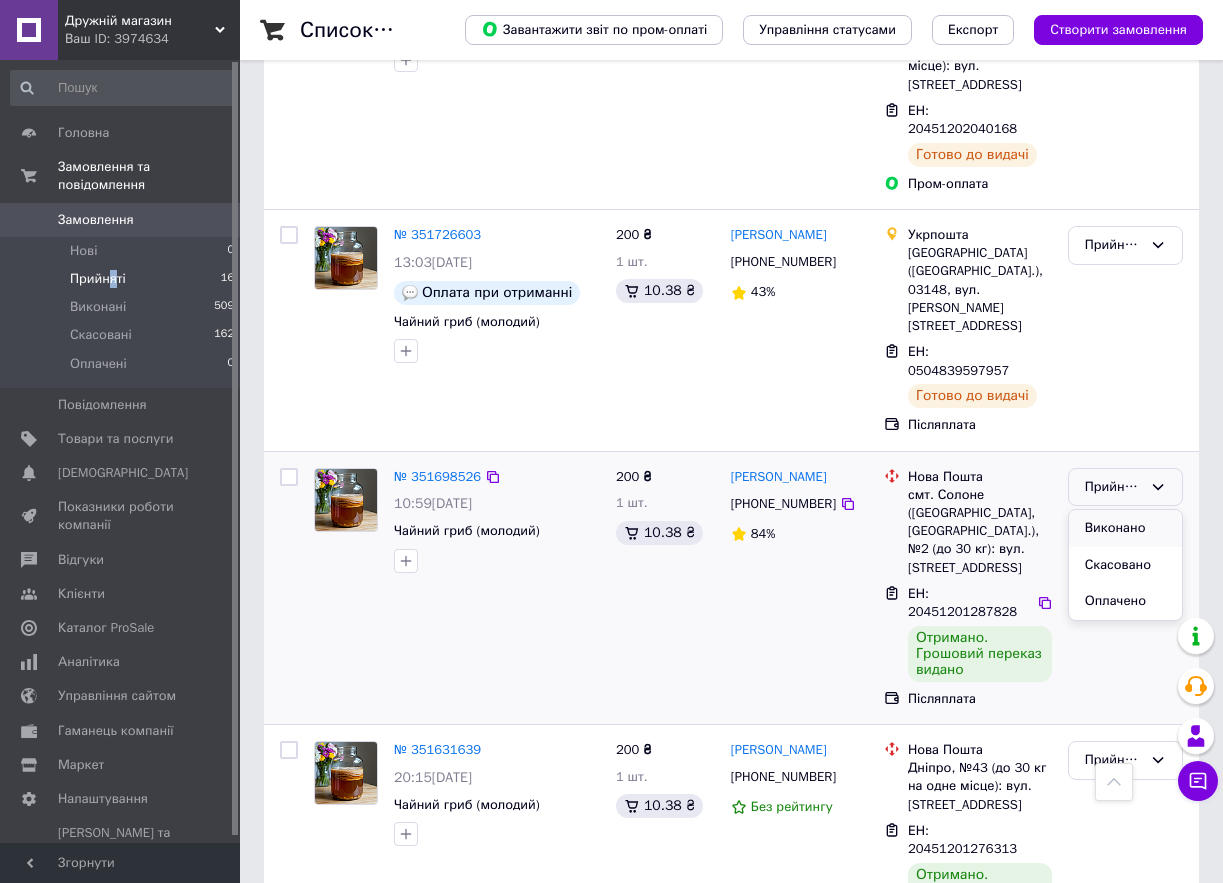 click on "Виконано" at bounding box center (1125, 528) 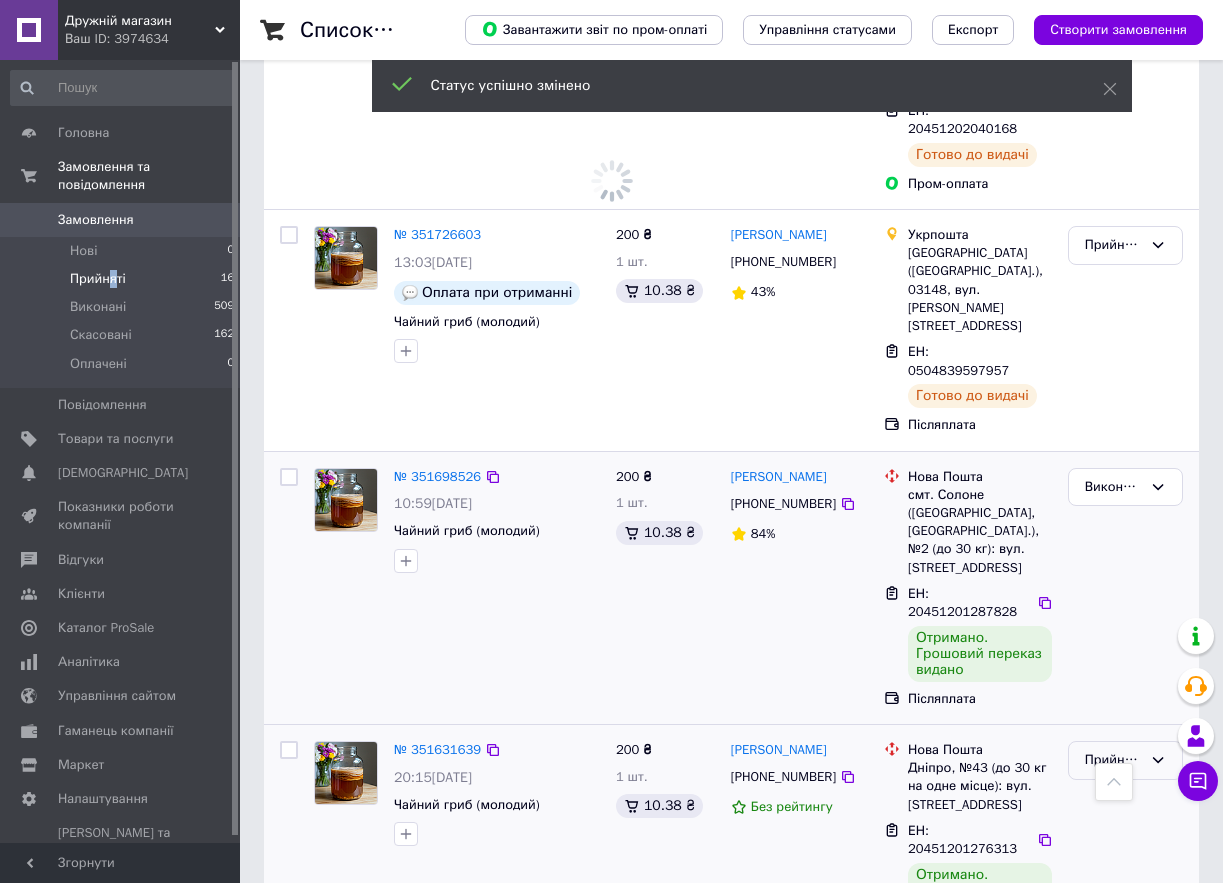 click on "Прийнято" at bounding box center (1125, 760) 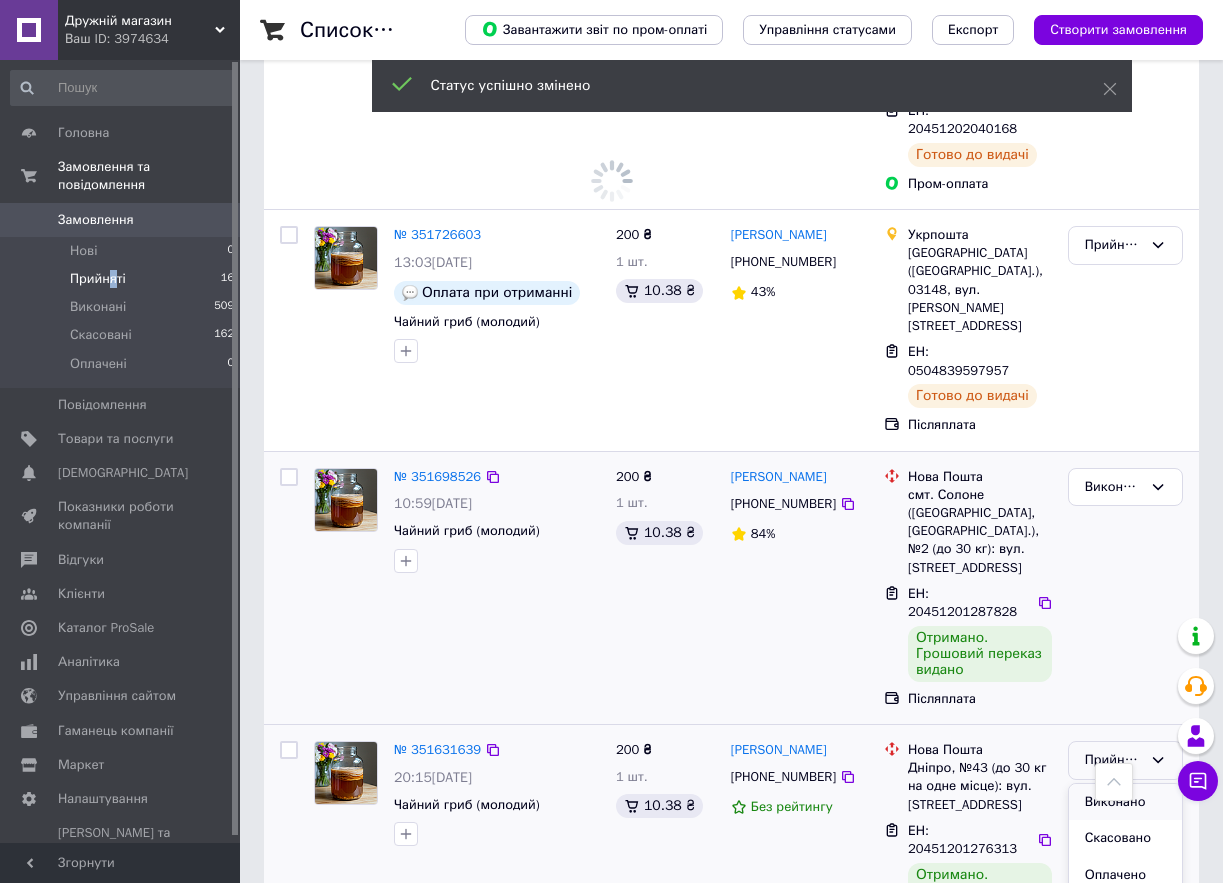 click on "Виконано" at bounding box center [1125, 802] 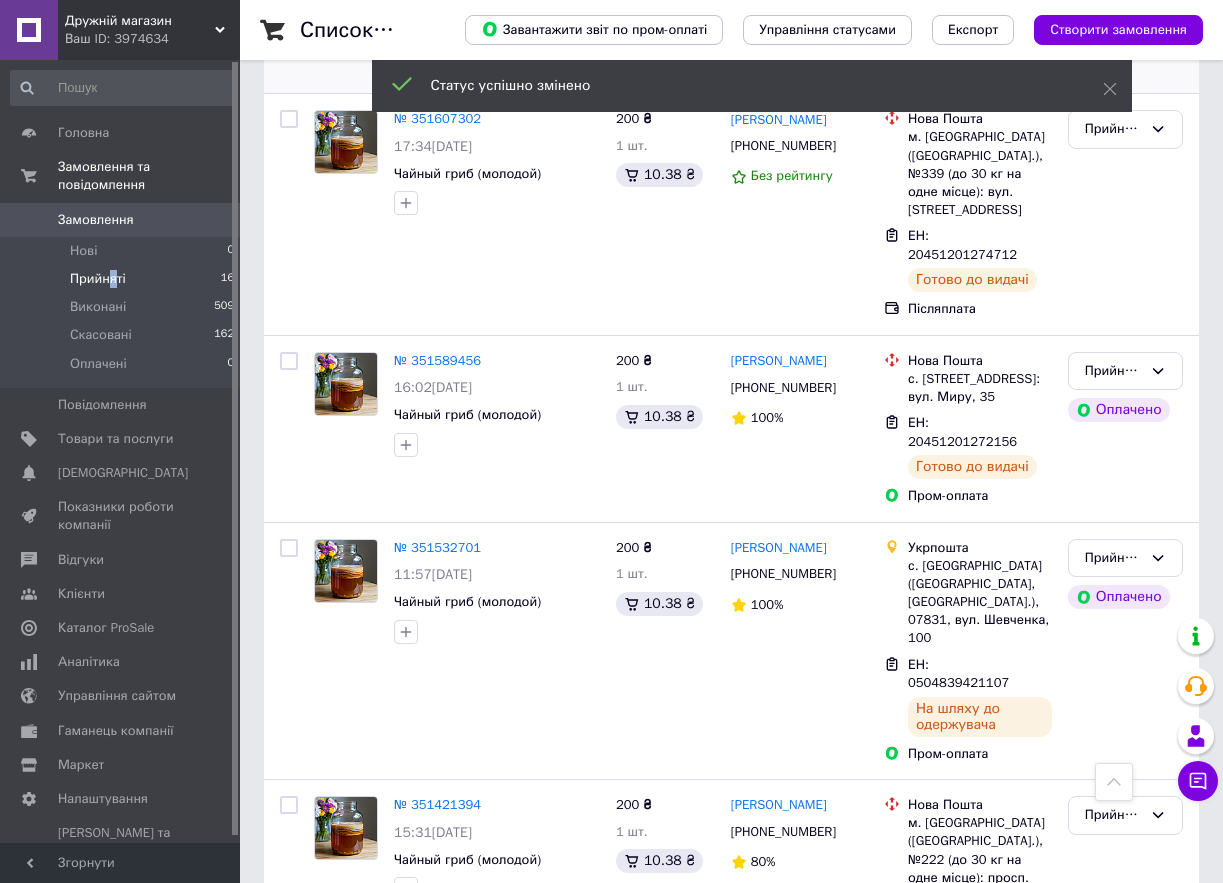 scroll, scrollTop: 2785, scrollLeft: 0, axis: vertical 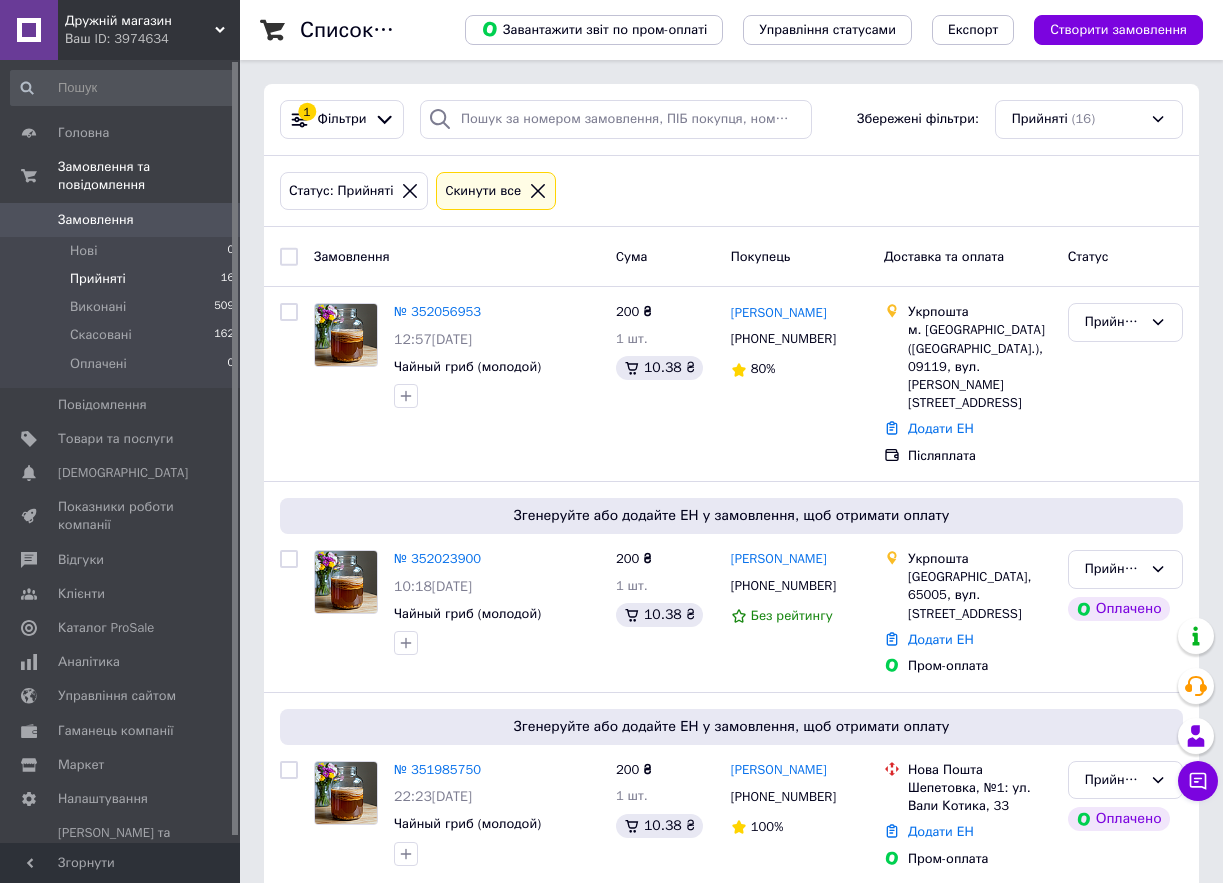 click on "Прийняті" at bounding box center (98, 279) 